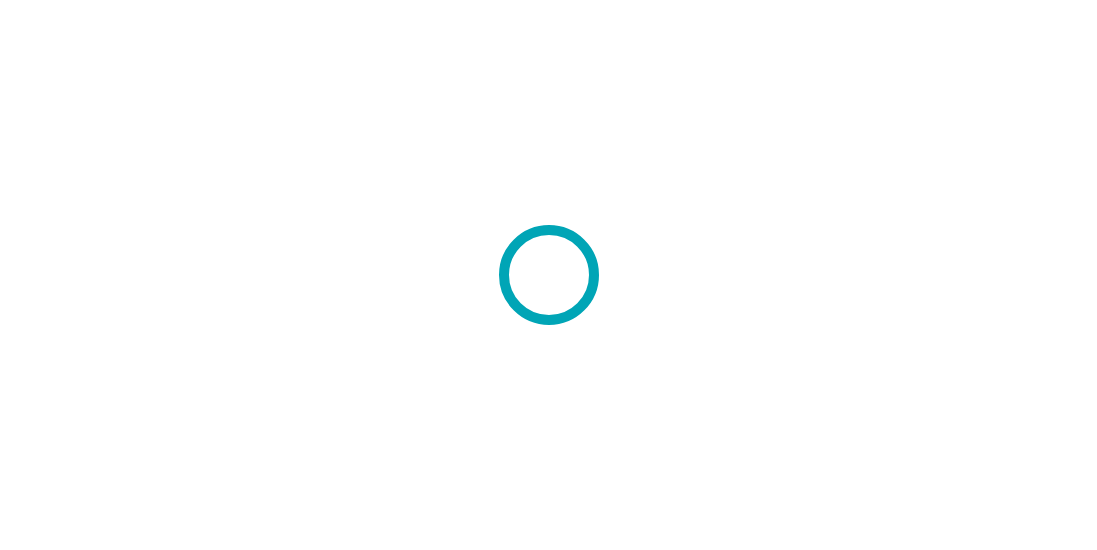 scroll, scrollTop: 0, scrollLeft: 0, axis: both 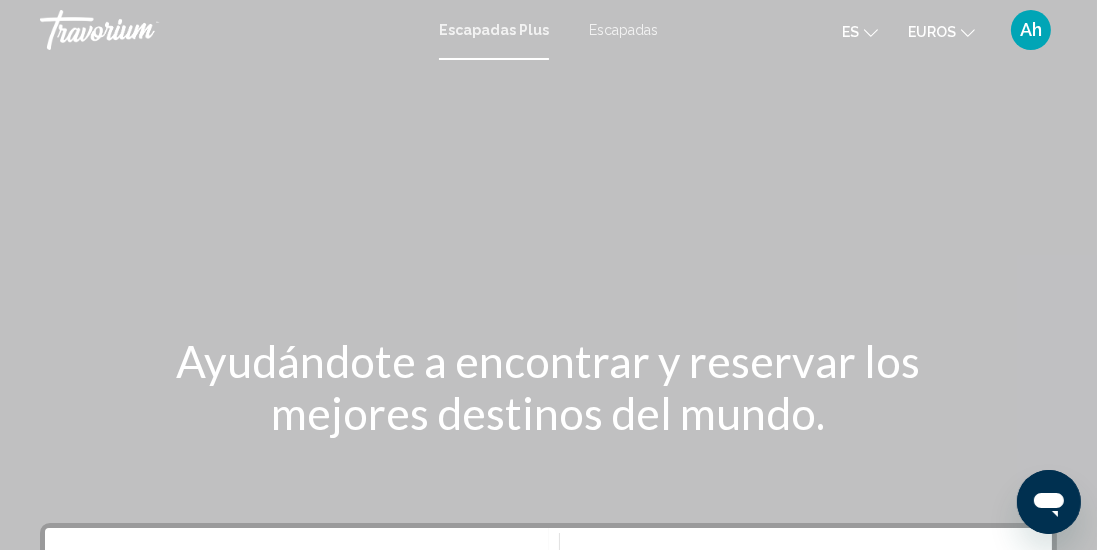 click on "Escapadas" at bounding box center (623, 30) 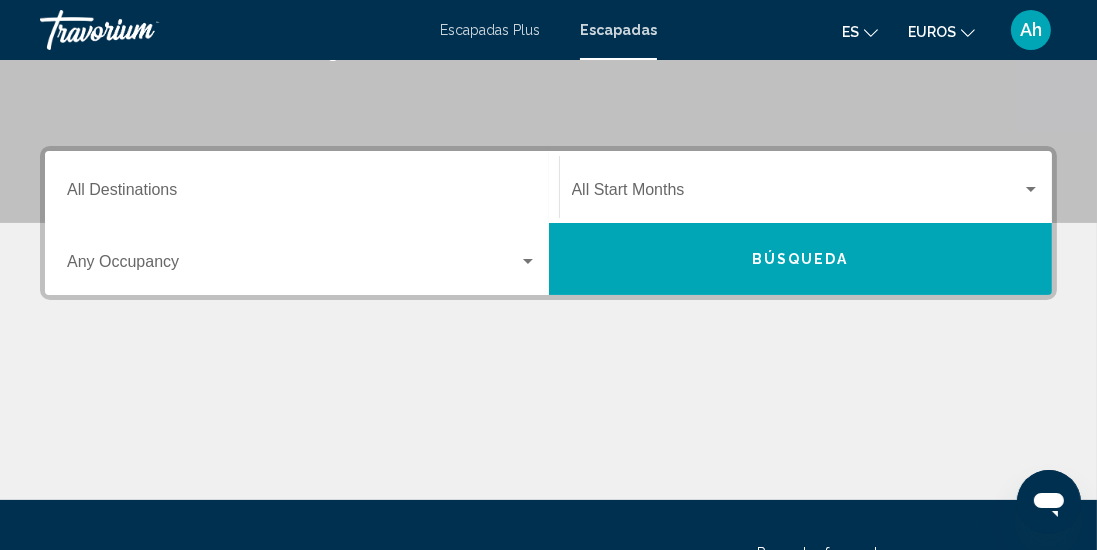 scroll, scrollTop: 377, scrollLeft: 0, axis: vertical 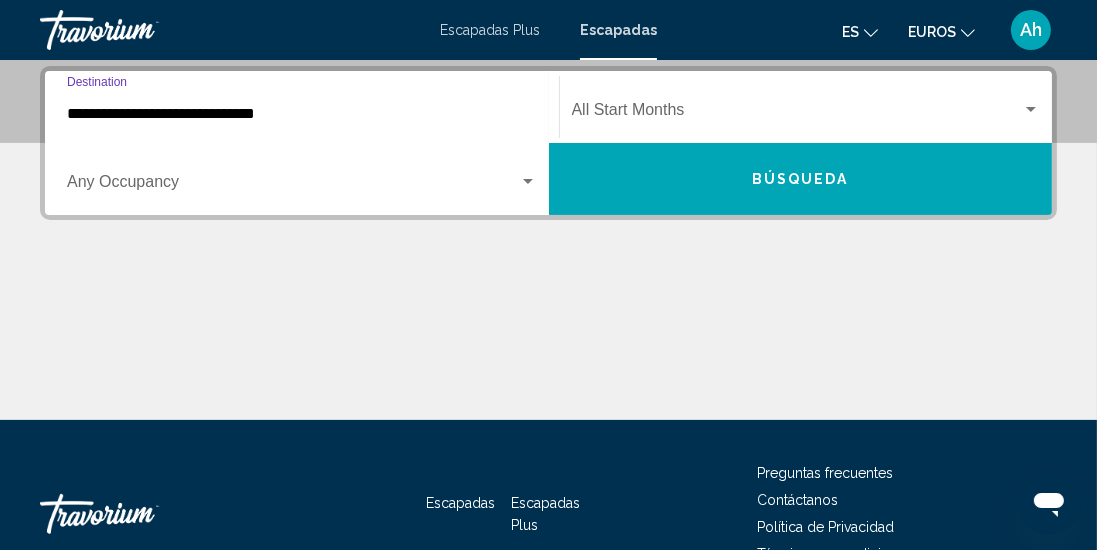 click at bounding box center [528, 181] 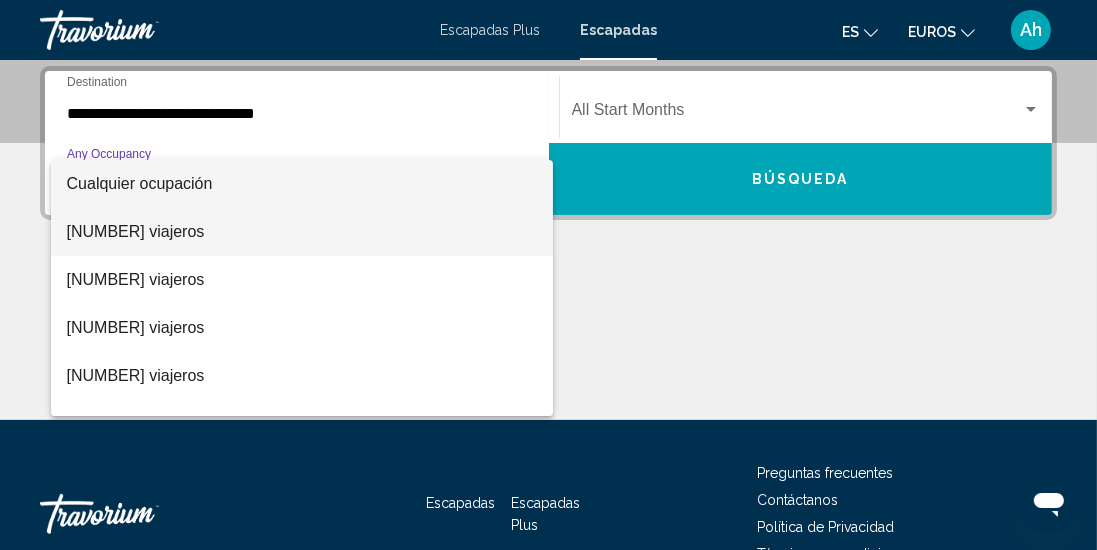 click on "2 viajeros" at bounding box center [136, 231] 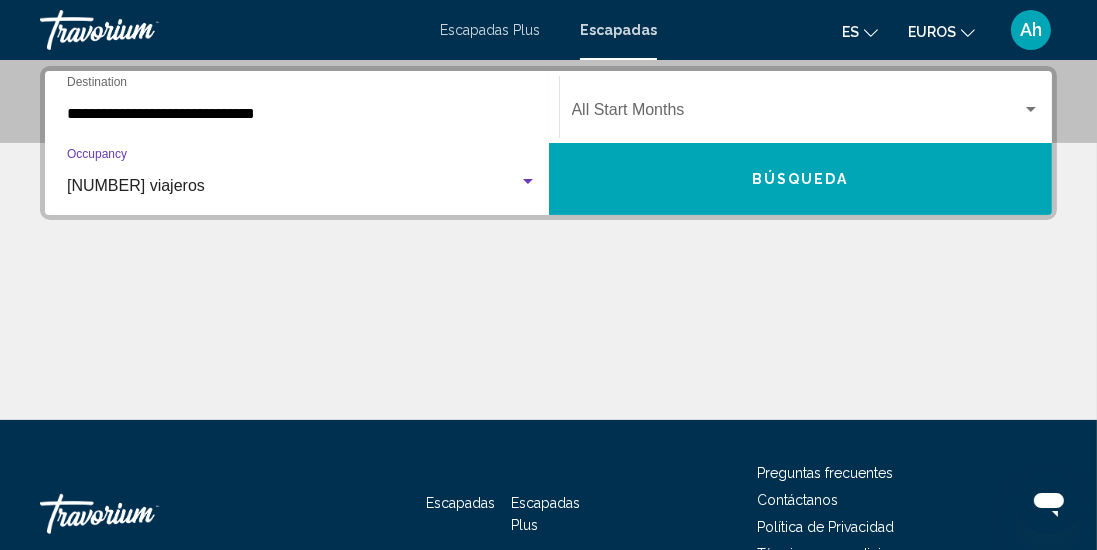 click at bounding box center (1031, 109) 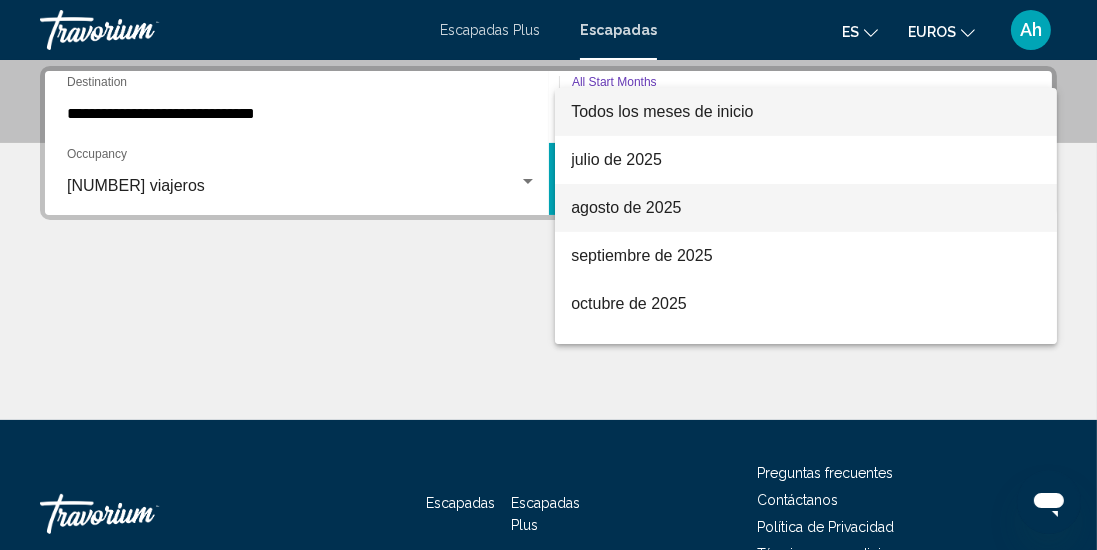 click on "agosto de 2025" at bounding box center (626, 207) 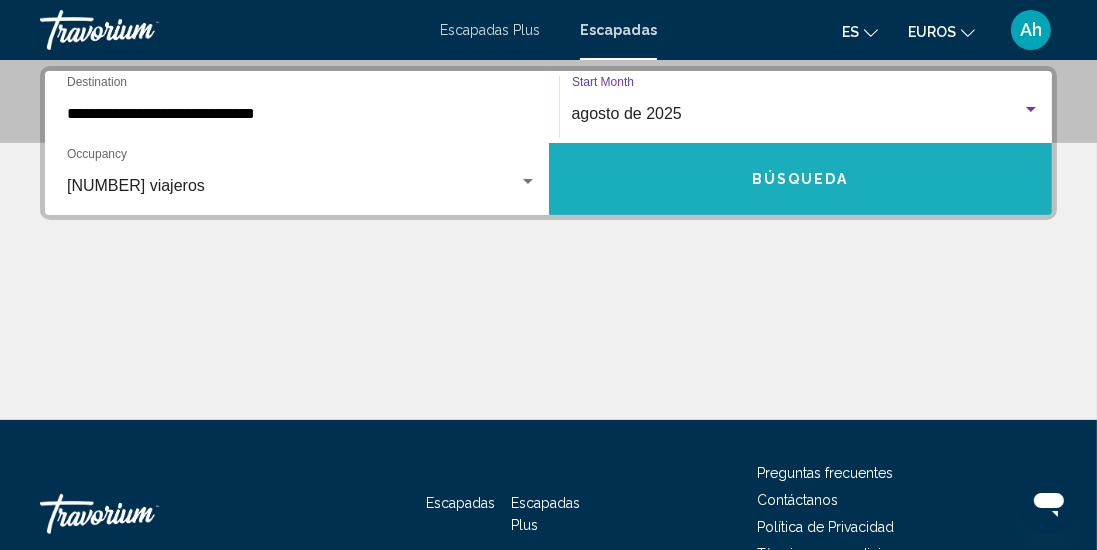 click on "Búsqueda" at bounding box center [800, 180] 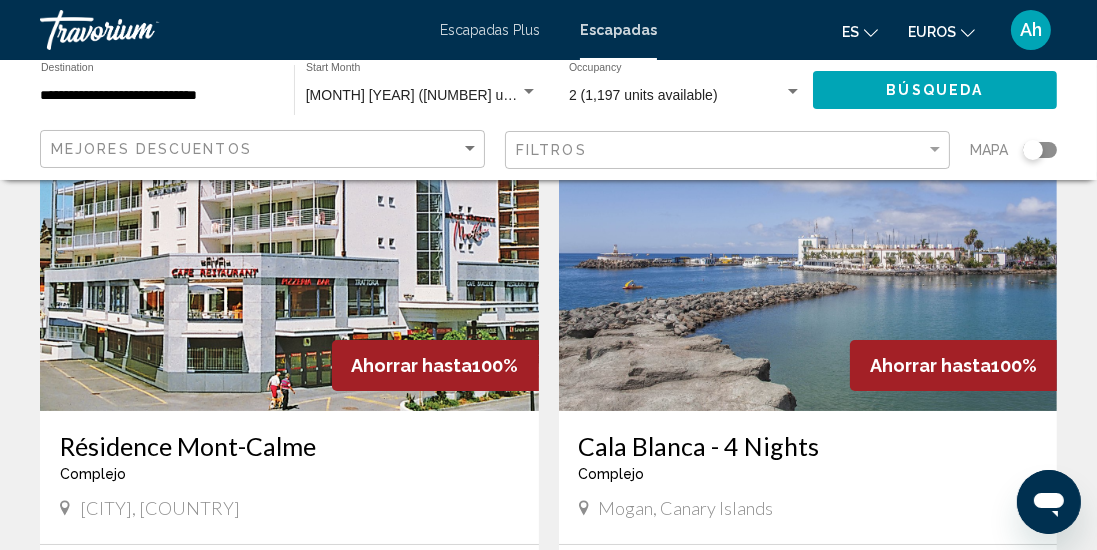 scroll, scrollTop: 0, scrollLeft: 0, axis: both 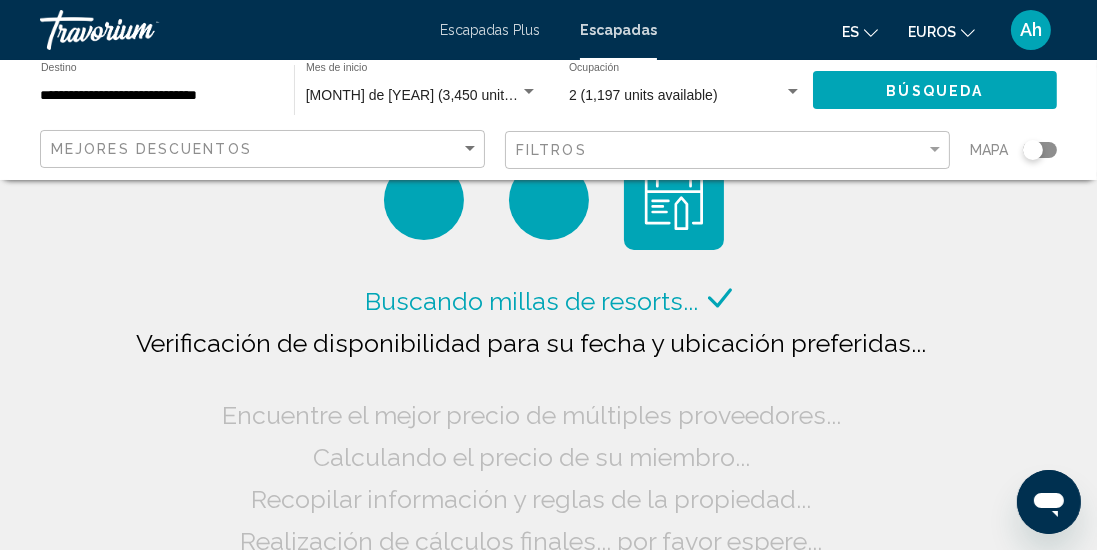 click at bounding box center (1033, 150) 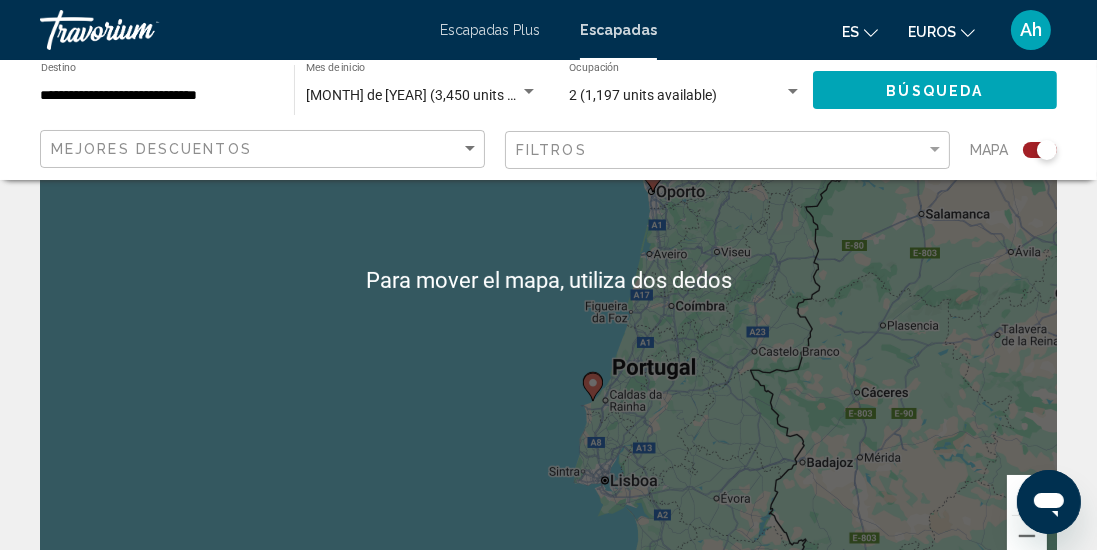 scroll, scrollTop: 222, scrollLeft: 0, axis: vertical 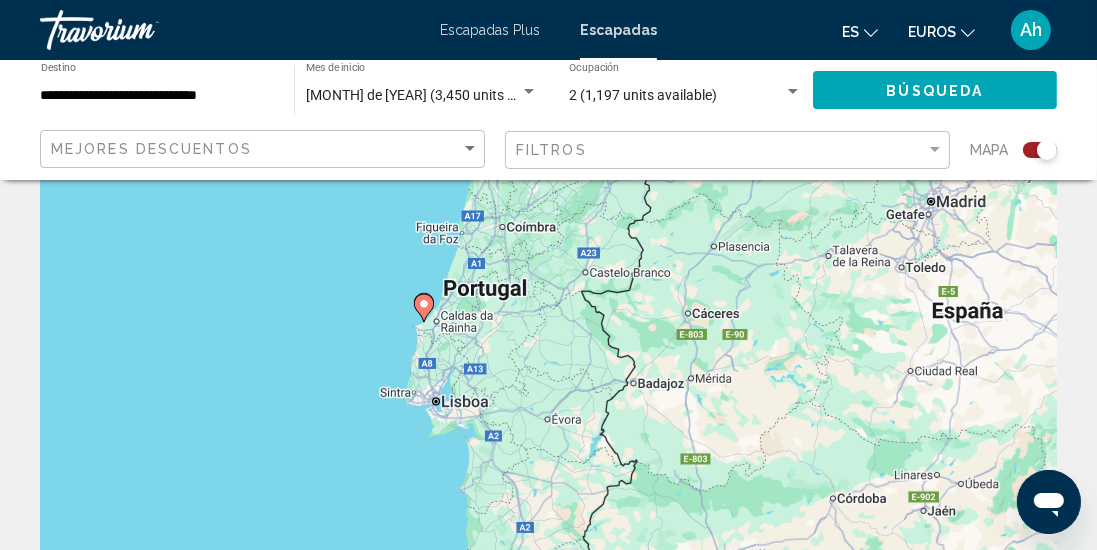 click at bounding box center (536, 580) 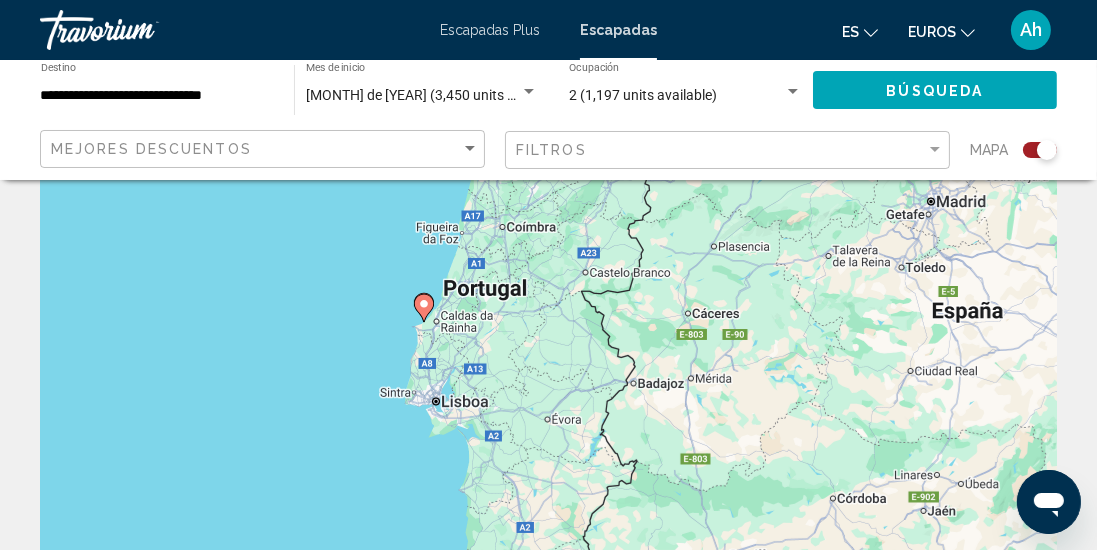 click at bounding box center (536, 576) 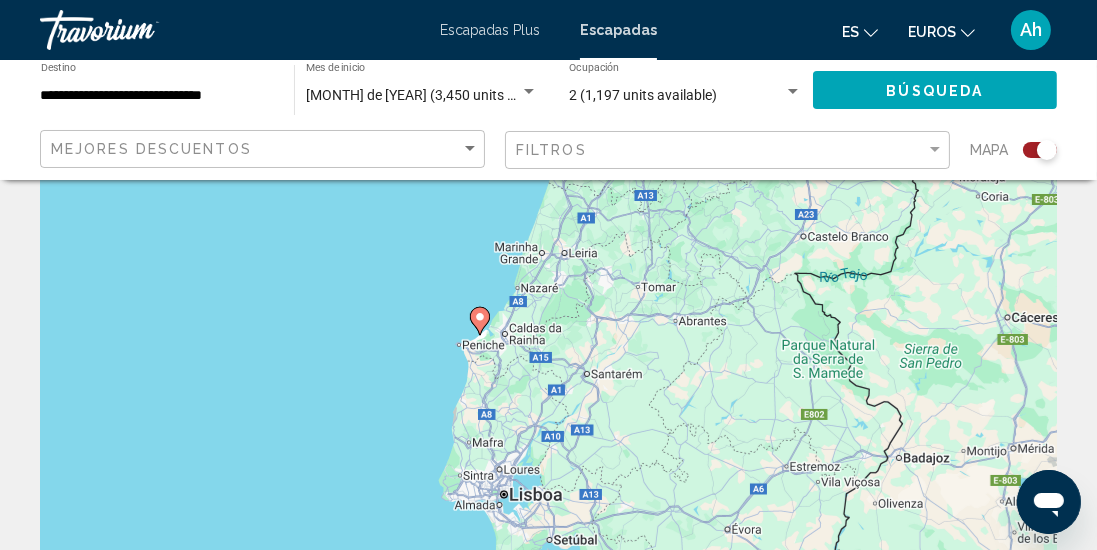 click at bounding box center [480, 317] 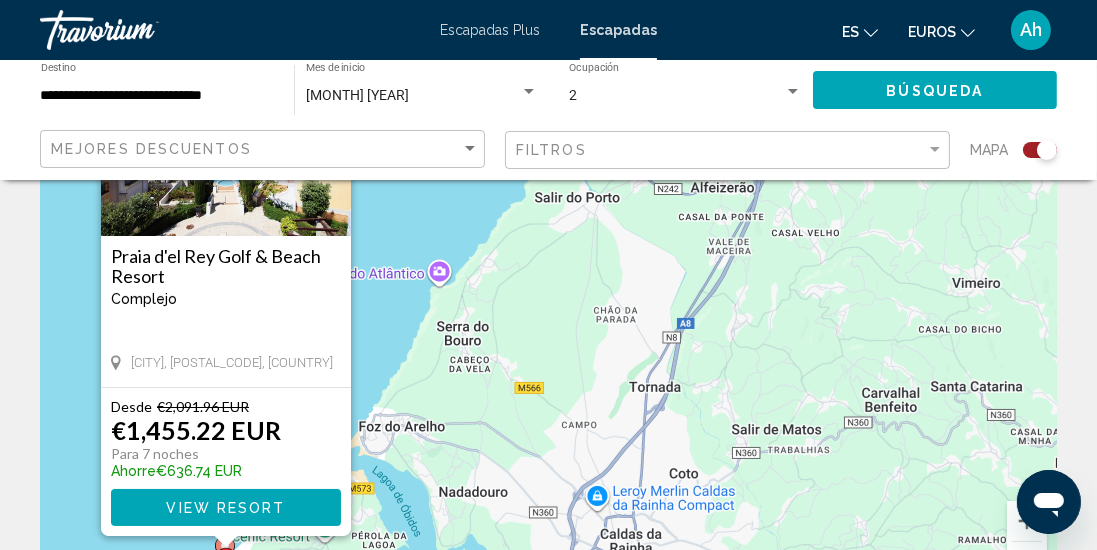 scroll, scrollTop: 194, scrollLeft: 0, axis: vertical 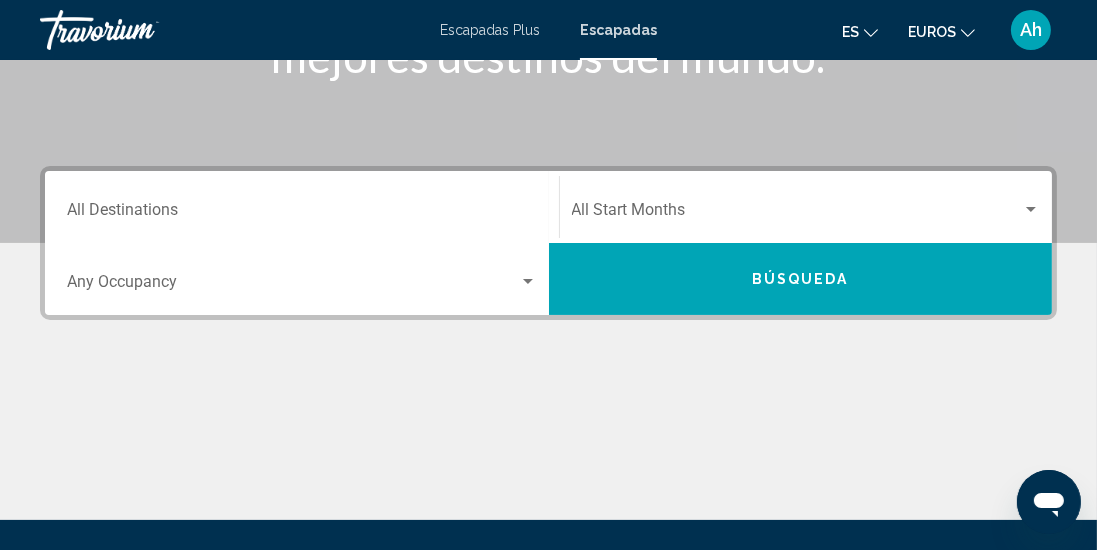 click on "Destination All Destinations" at bounding box center (302, 214) 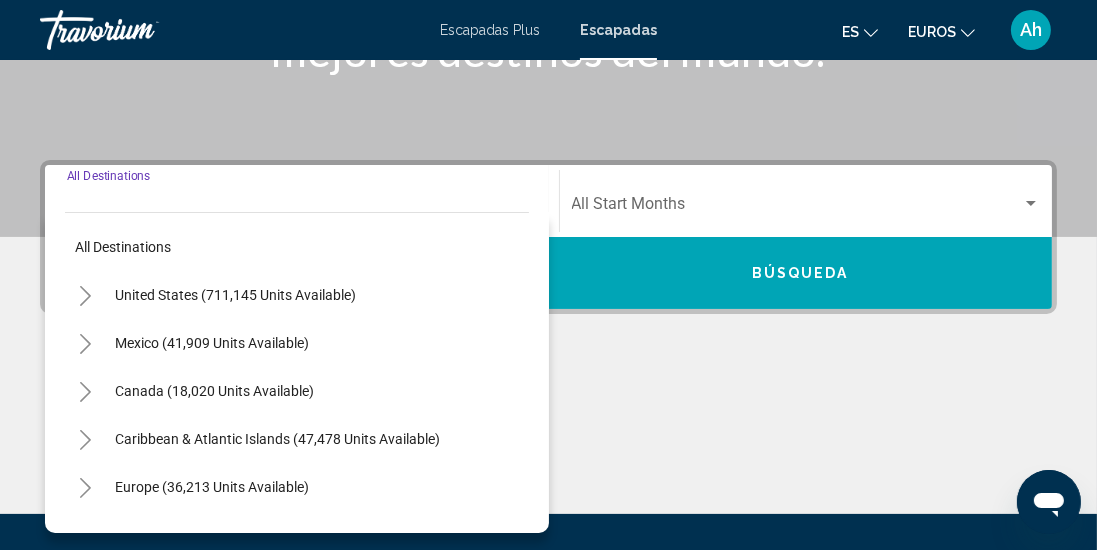scroll, scrollTop: 457, scrollLeft: 0, axis: vertical 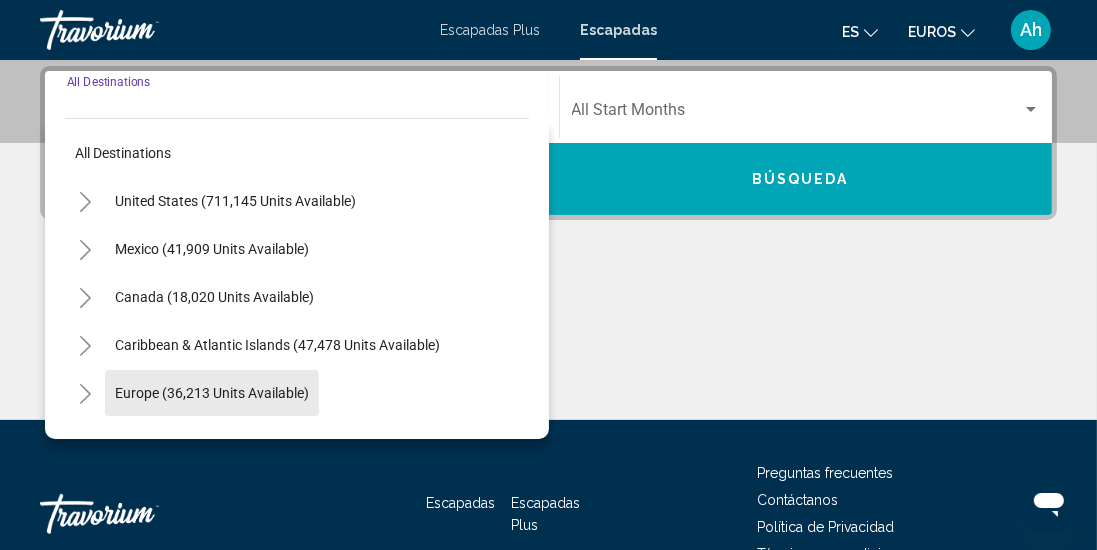 click on "Europe (36,213 units available)" at bounding box center (235, 201) 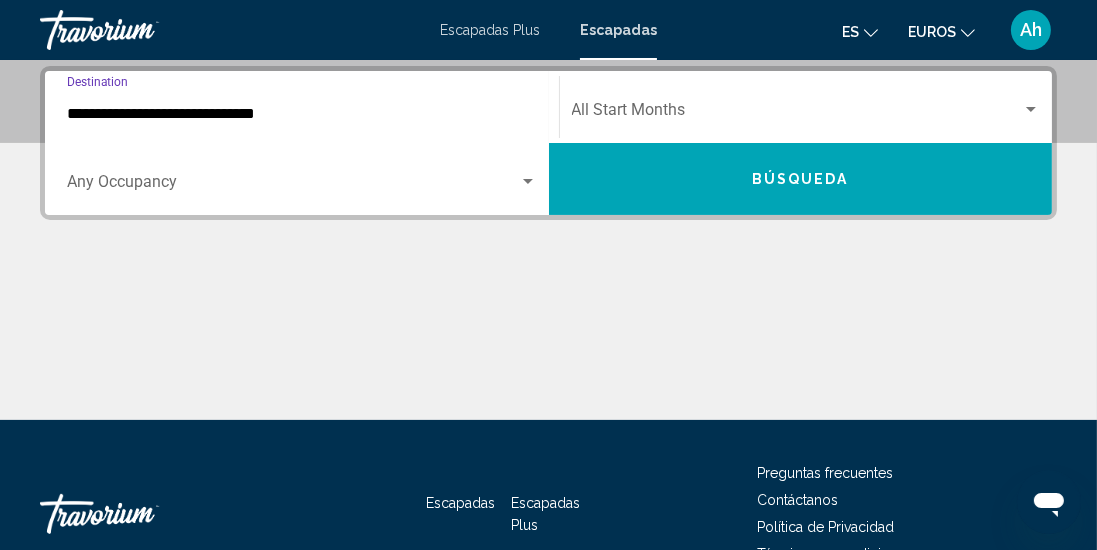 click at bounding box center [797, 114] 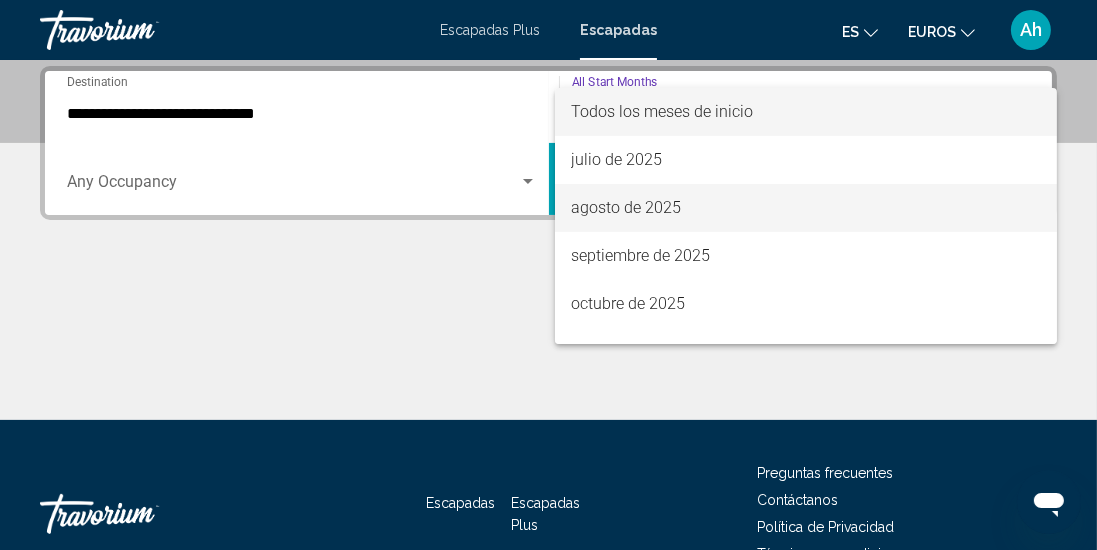 click on "agosto de 2025" at bounding box center [805, 208] 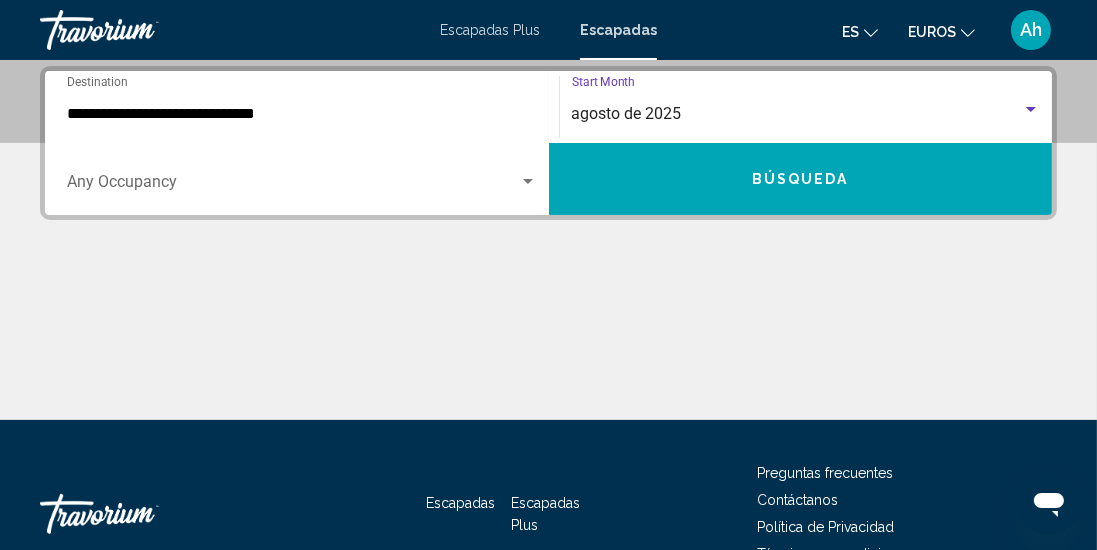 click on "Búsqueda" at bounding box center (800, 180) 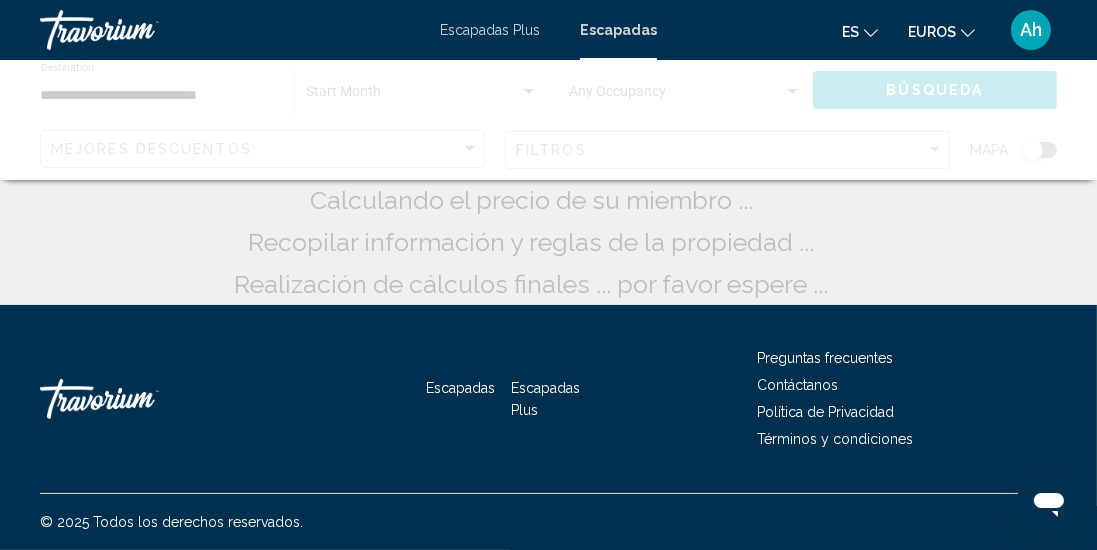 scroll, scrollTop: 0, scrollLeft: 0, axis: both 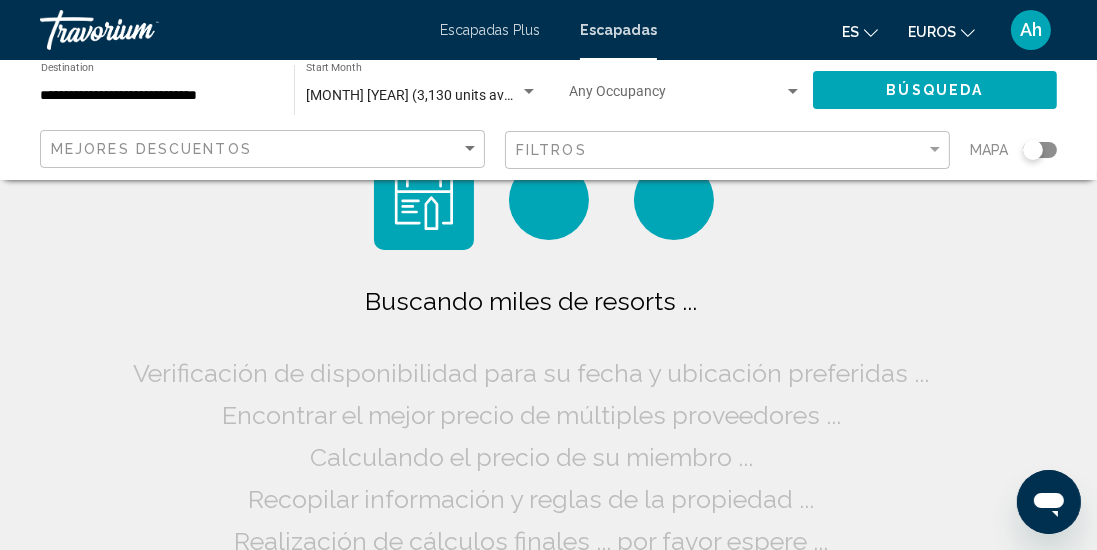 click at bounding box center [1033, 150] 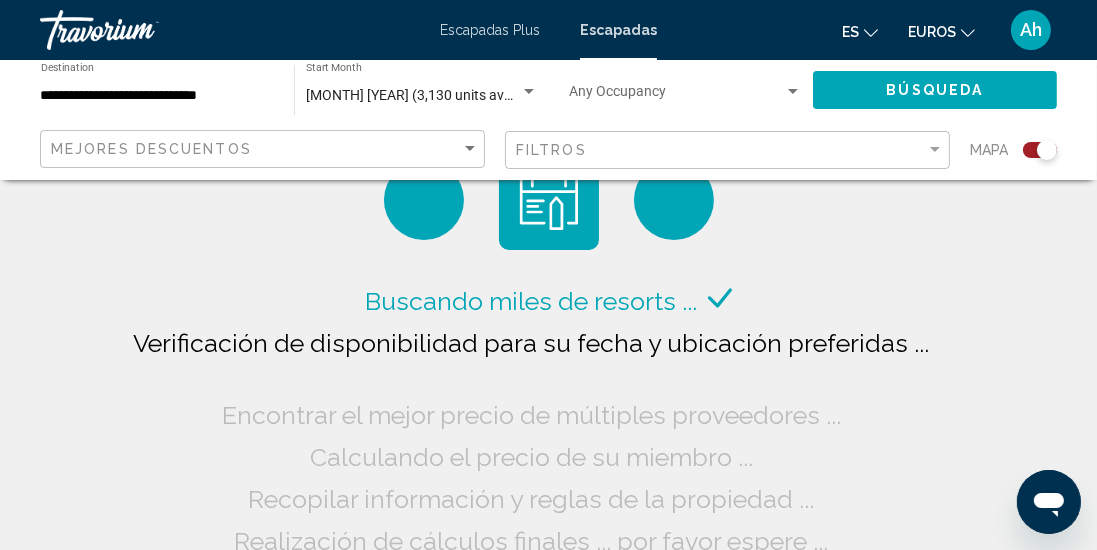 click on "Mejores descuentos Filtros Mapa" at bounding box center (548, 150) 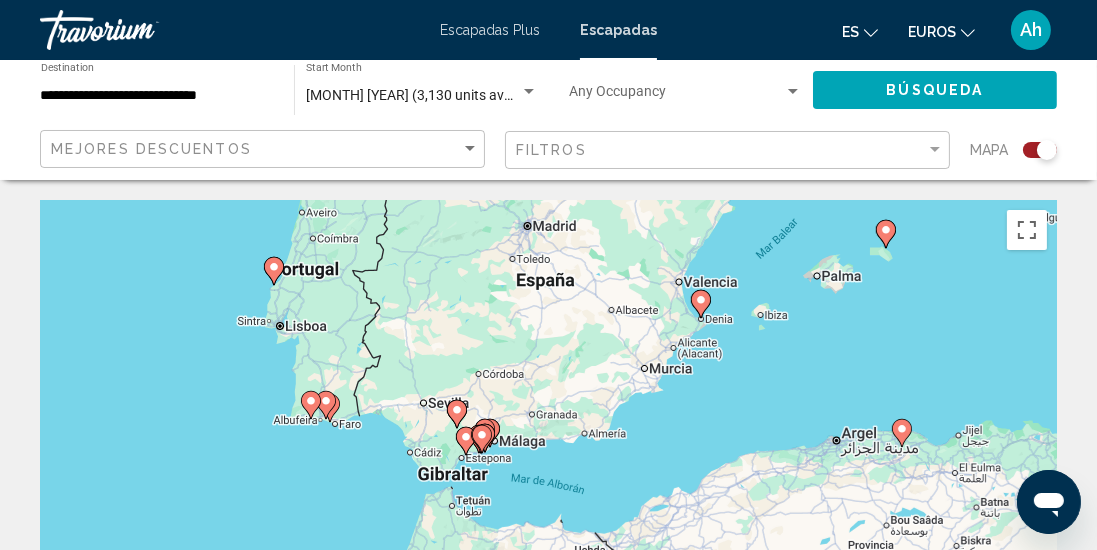 click at bounding box center (329, 408) 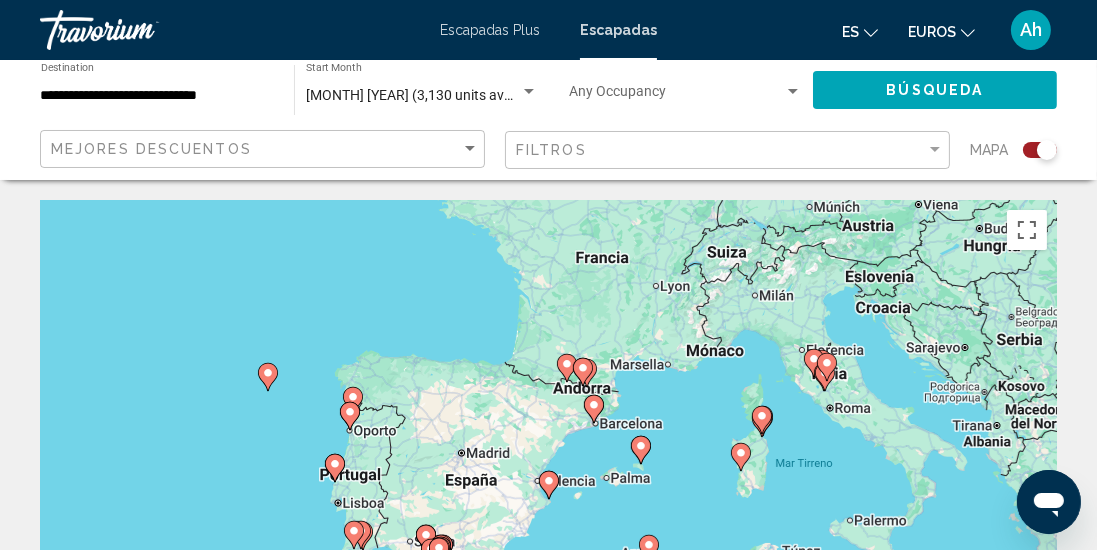 click at bounding box center [162, 775] 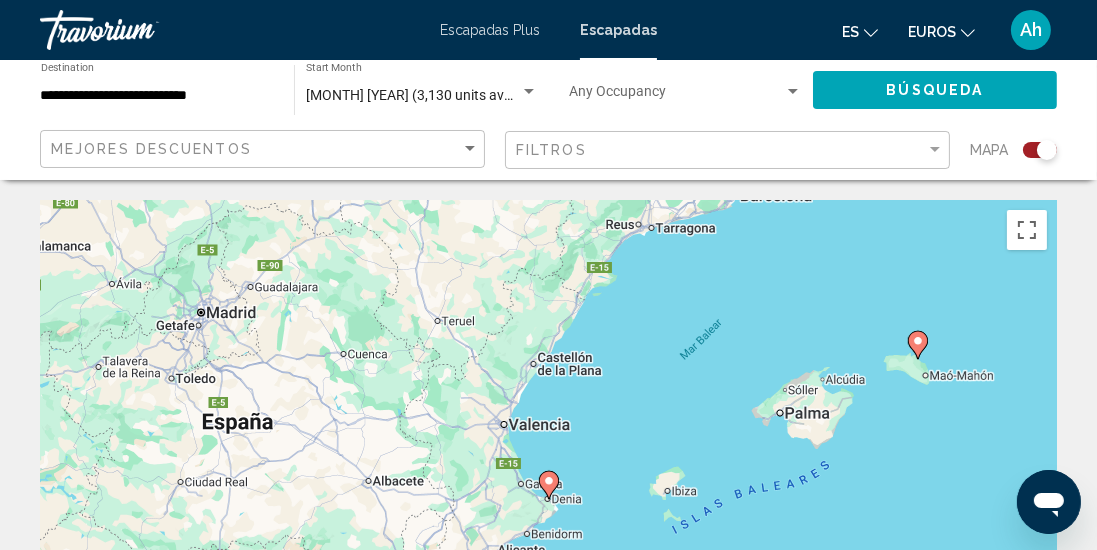 click at bounding box center (549, 485) 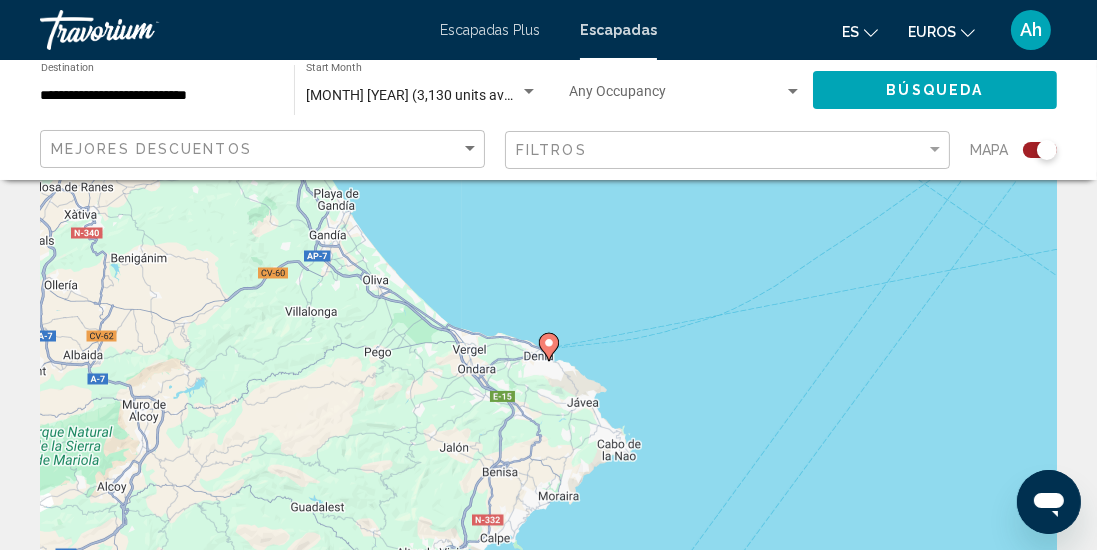 scroll, scrollTop: 146, scrollLeft: 0, axis: vertical 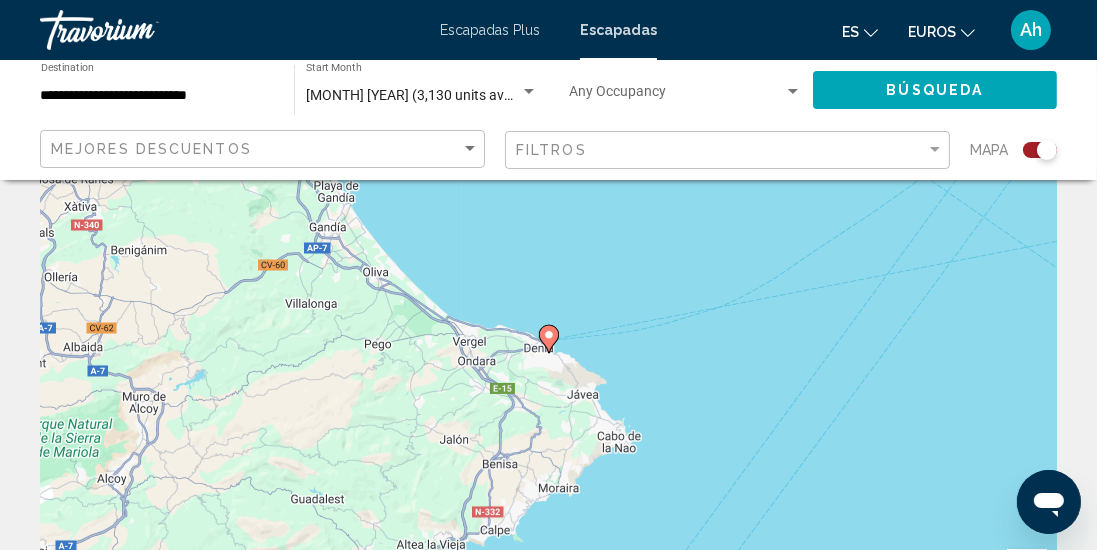 click at bounding box center (548, 339) 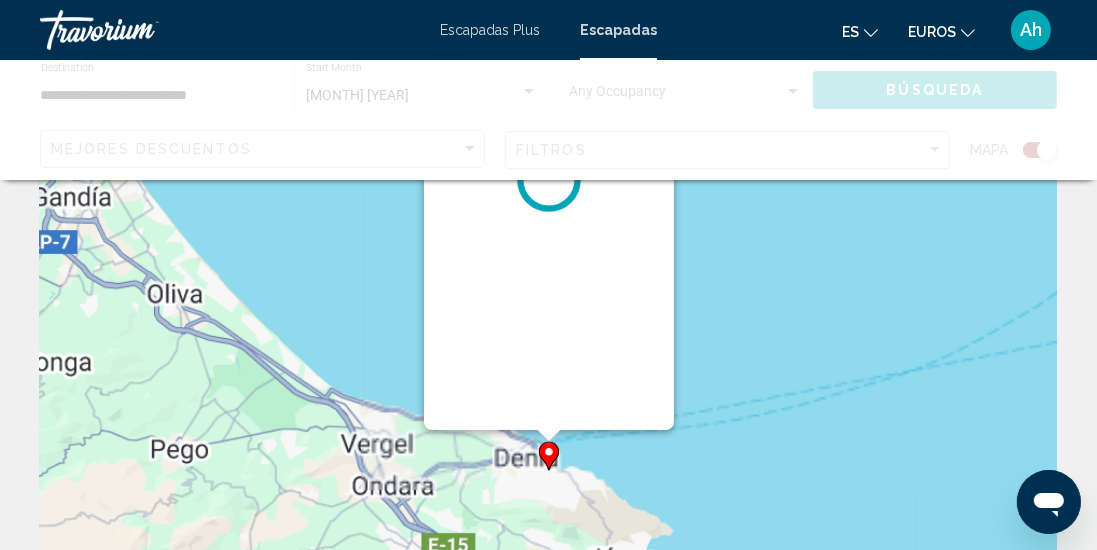 scroll, scrollTop: 0, scrollLeft: 0, axis: both 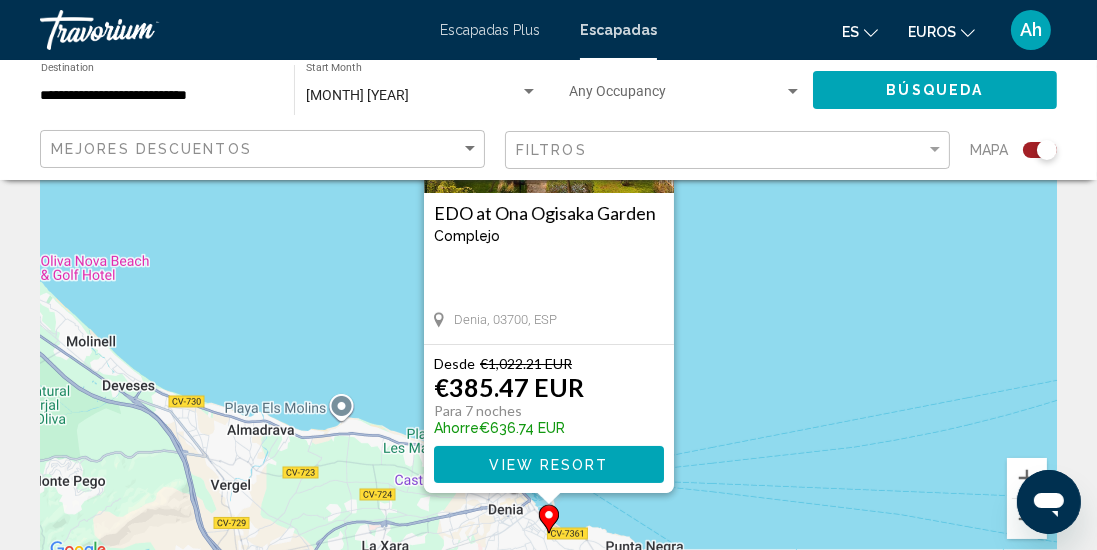click on "View Resort" at bounding box center [548, 465] 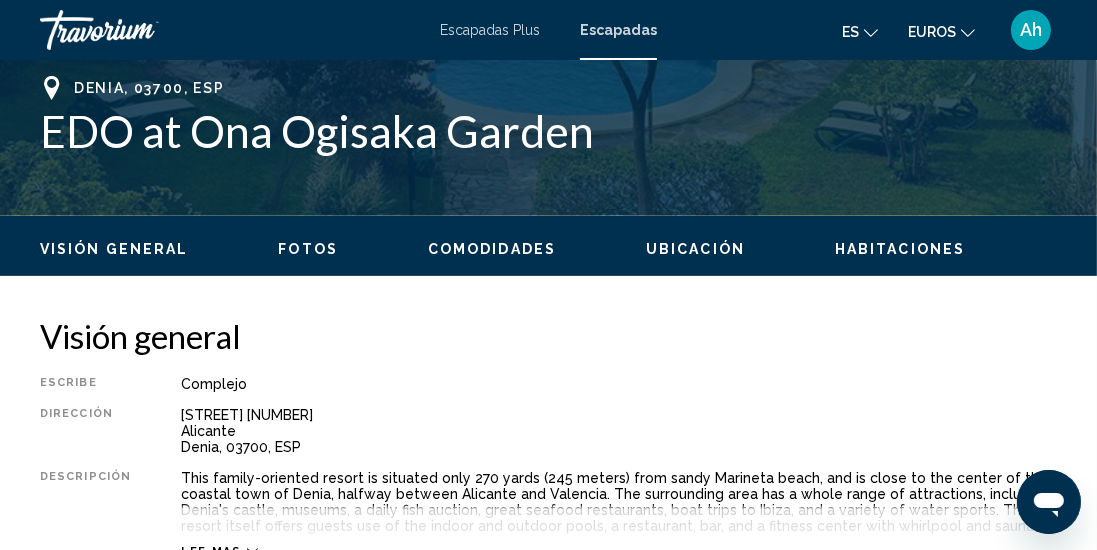 scroll, scrollTop: 872, scrollLeft: 0, axis: vertical 